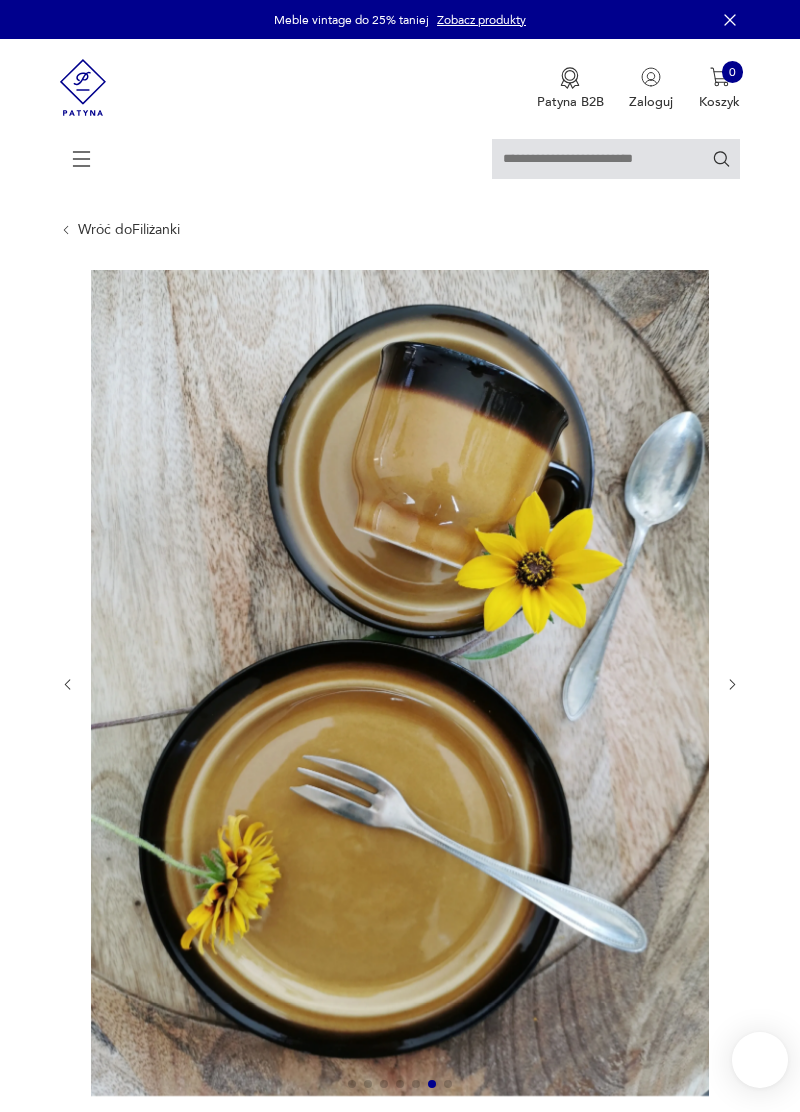 scroll, scrollTop: 16, scrollLeft: 0, axis: vertical 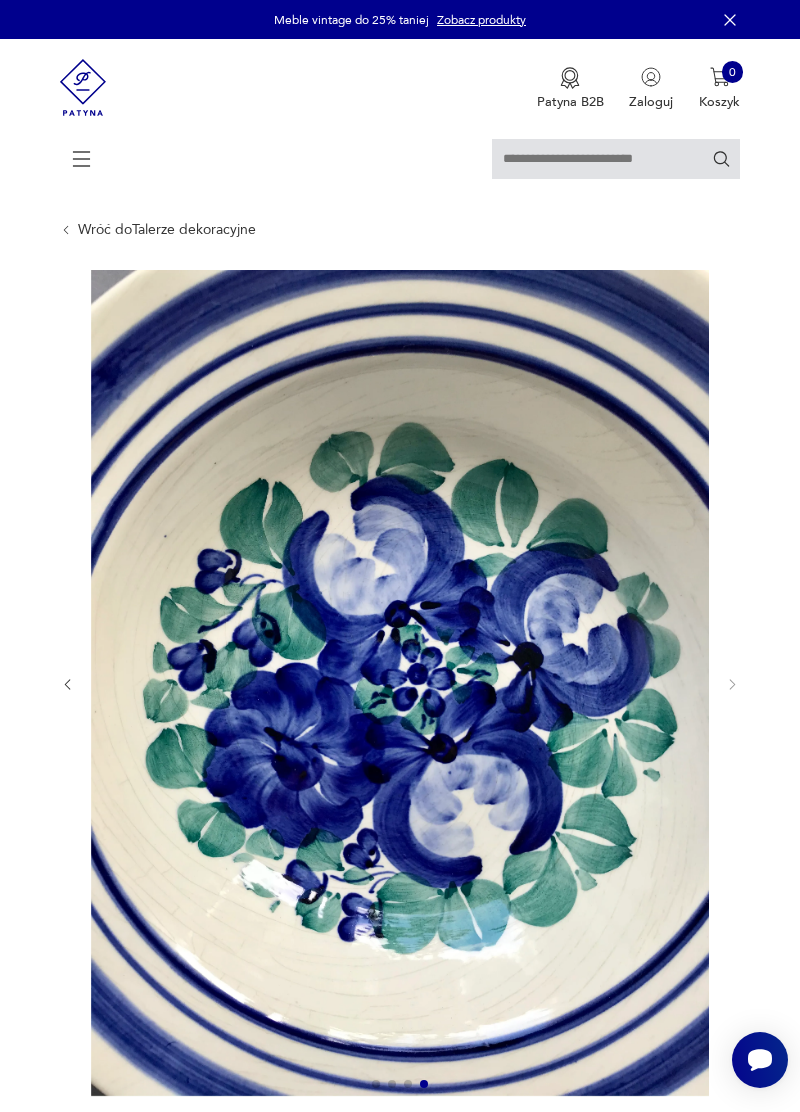 click 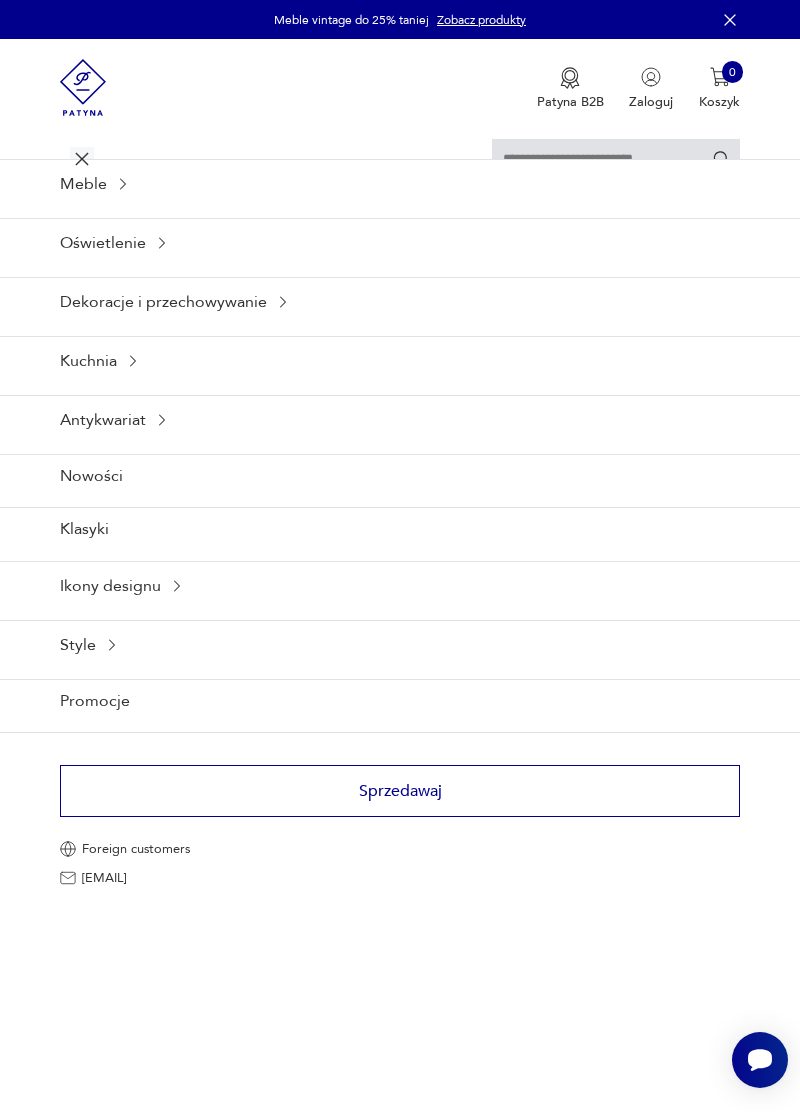click on "Kuchnia" at bounding box center (400, 360) 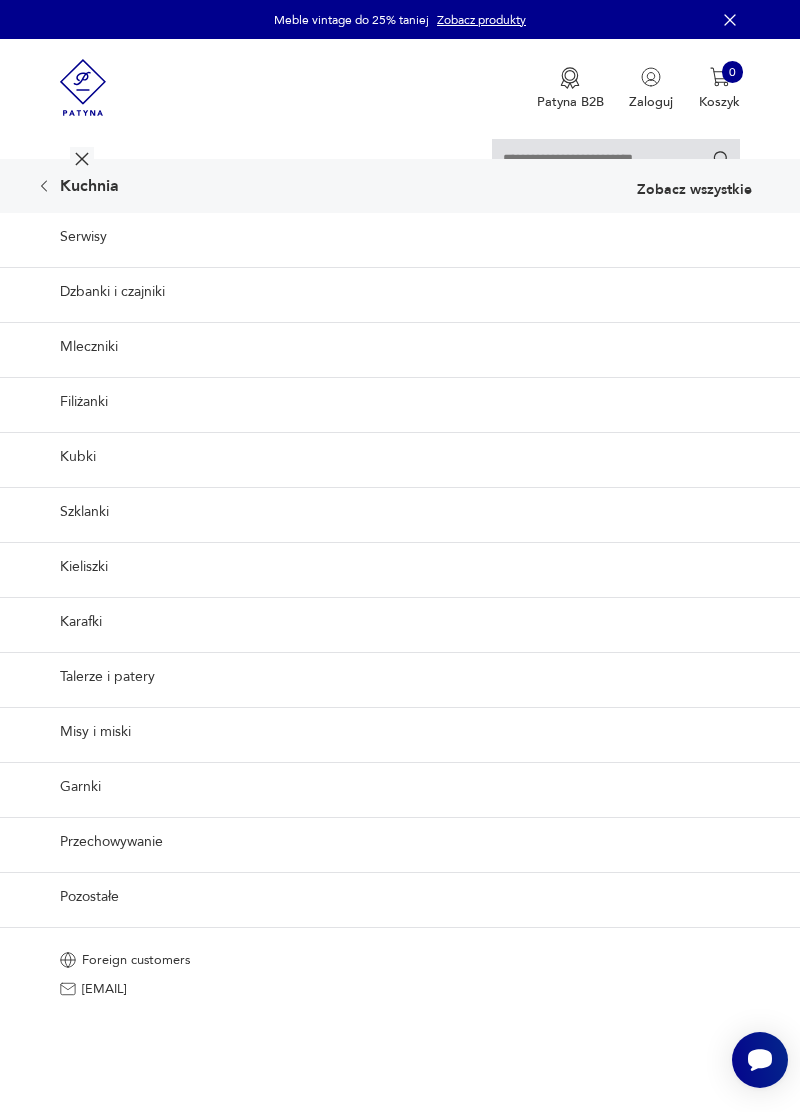 click on "Filiżanki" at bounding box center [400, 401] 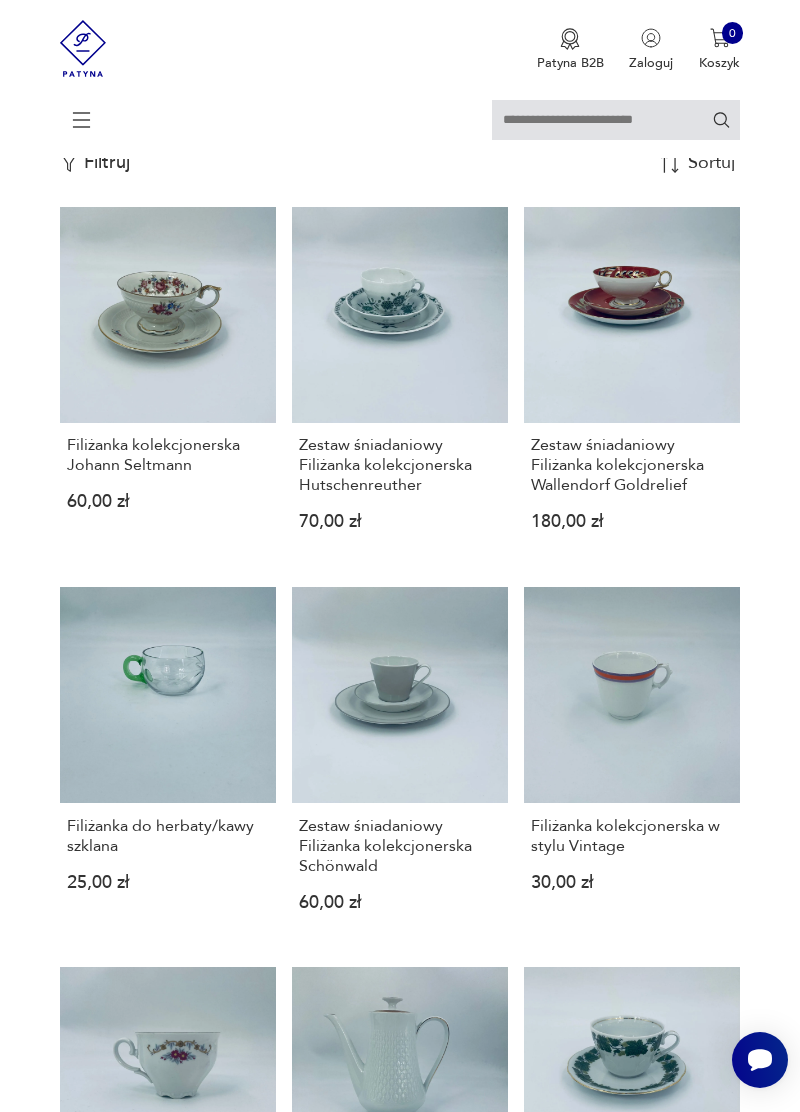 click on "Filtruj produkty Cena MIN MAX OK Promocja Datowanie OK Kraj pochodzenia Producent Projektant Stan przedmiotu Klasyk Kolor Tag Liczba sztuk 1 2 3 4 powyżej 4 Sygnatura Zdobienie brak inne malatura nadruk szkliwienie złocenie Tworzywo biskwit fajans inne porcelana porcelit Wyczyść filtry Znaleziono 586 produktów Filtruj Sortuj według daty dodania Sortuj według daty dodania Filiżanka kolekcjonerska Johann Seltmann [PRICE] Zestaw śniadaniowy Filiżanka kolekcjonerska Hutschenreuther [PRICE] Zestaw śniadaniowy Filiżanka kolekcjonerska Wallendorf Goldrelief [PRICE] Filiżanka do herbaty/kawy szklana [PRICE] Zestaw śniadaniowy Filiżanka kolekcjonerska Schönwald [PRICE] Filiżanka kolekcjonerska w stylu Vintage [PRICE] Filiżanka kolekcjonerska Seltmann Weiden Bavaria [PRICE] Dzbanek porcelanowy Winterling Röslau Bavaria [PRICE] Filiżanka kolekcjonerska Burg Lindau [PRICE] Zestaw śniadaniowy Filiżanka kolekcjonerska Burg Lindau [PRICE] [PRICE] [PRICE] 1 2 3" at bounding box center [400, 1355] 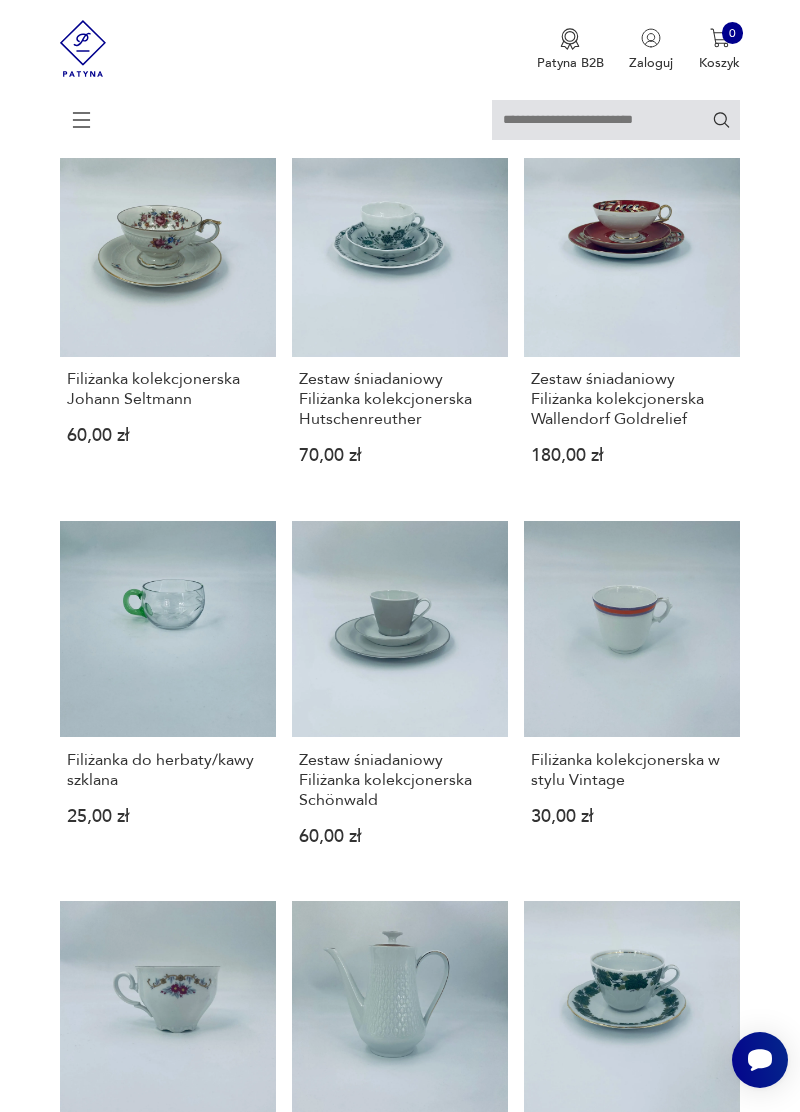 scroll, scrollTop: 0, scrollLeft: 0, axis: both 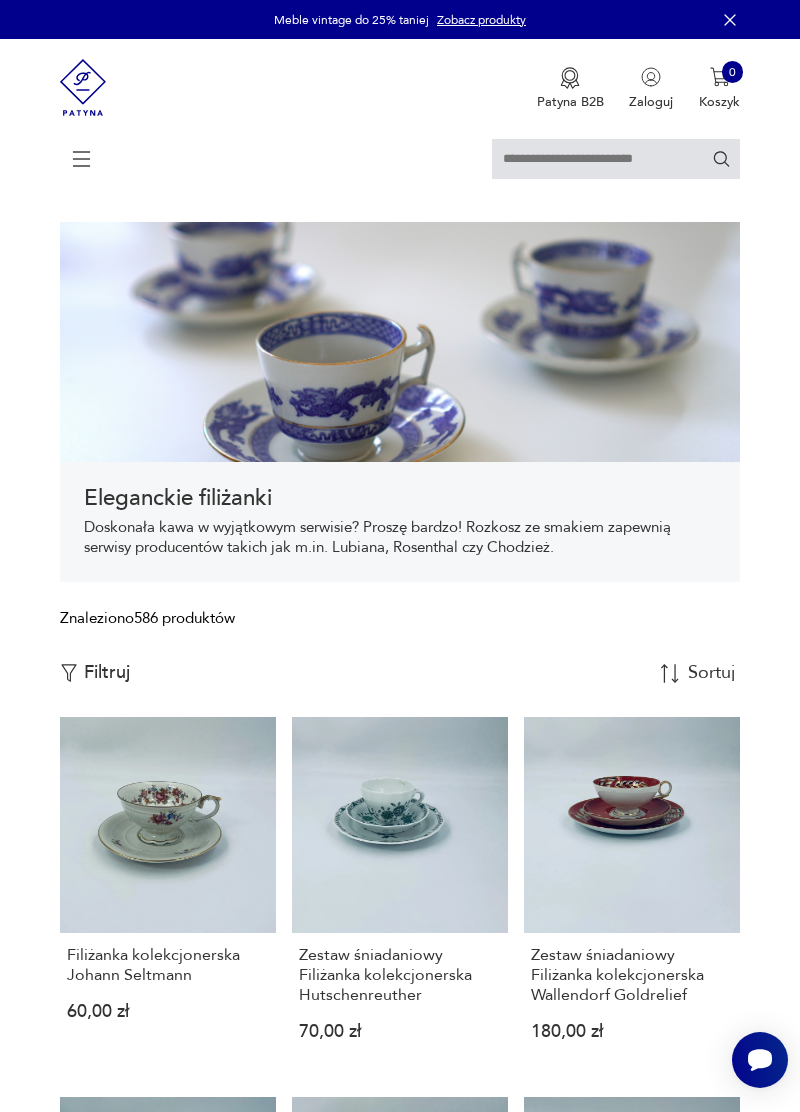 click 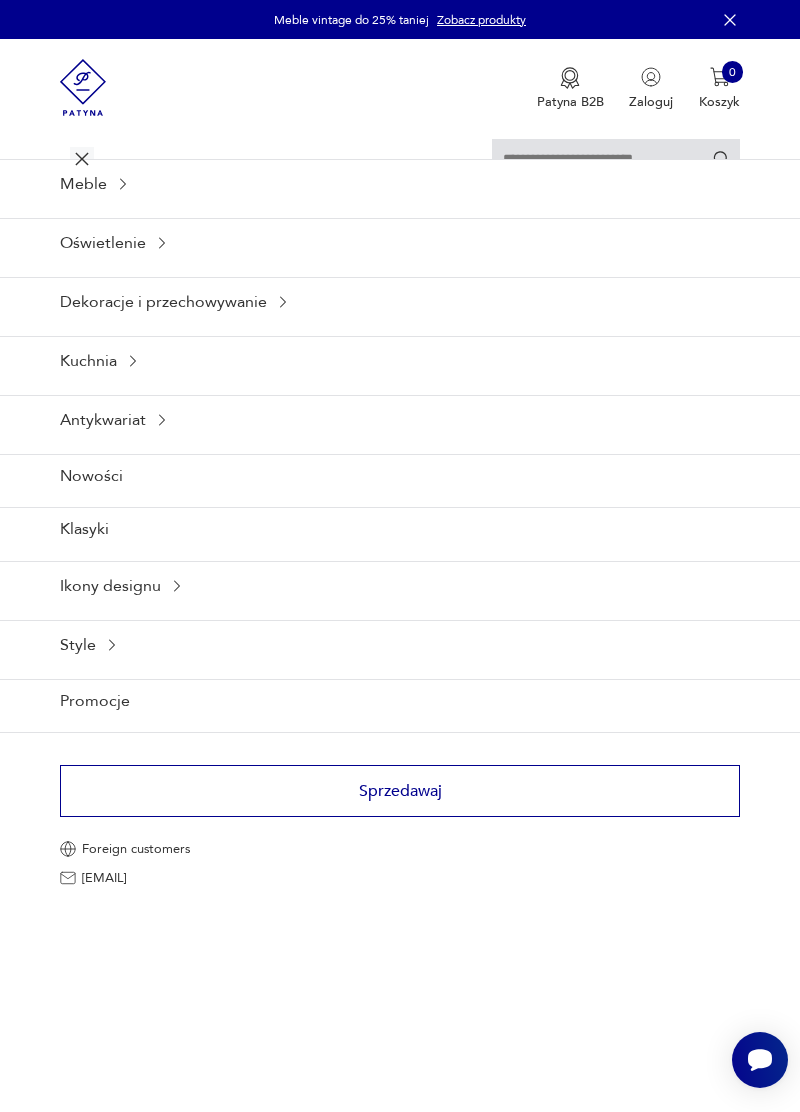 click 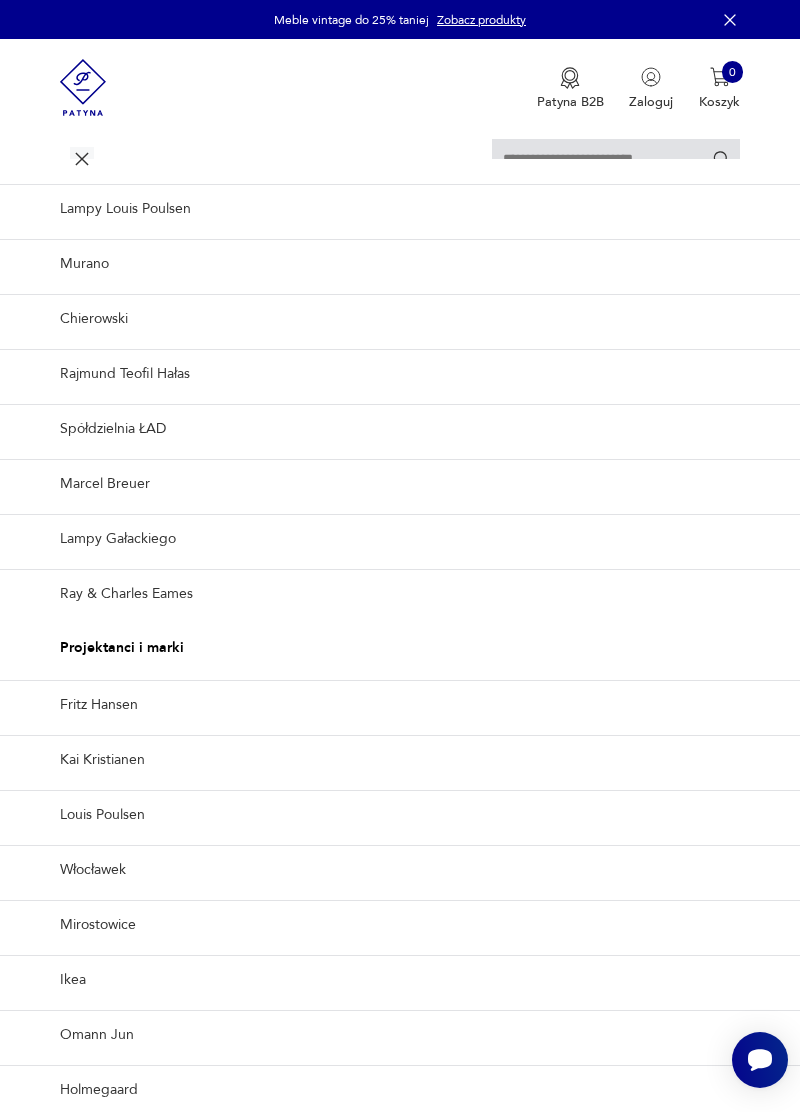 scroll, scrollTop: 266, scrollLeft: 0, axis: vertical 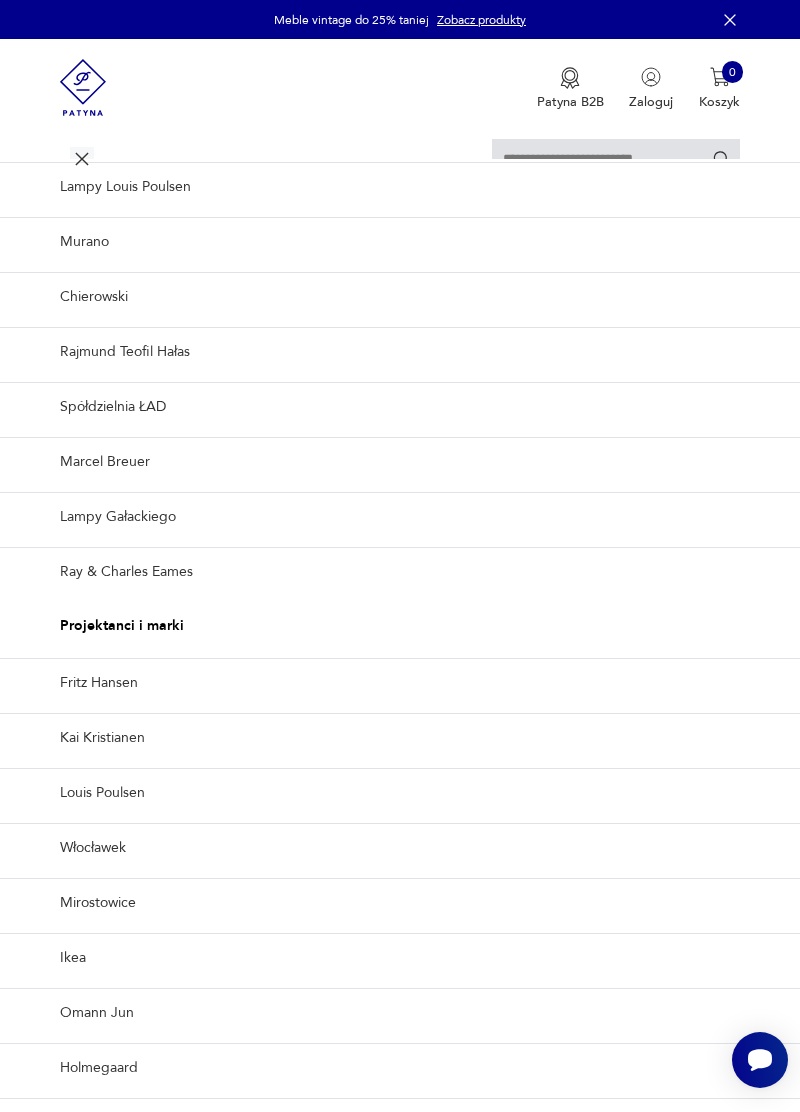 click on "Włocławek" at bounding box center (400, 847) 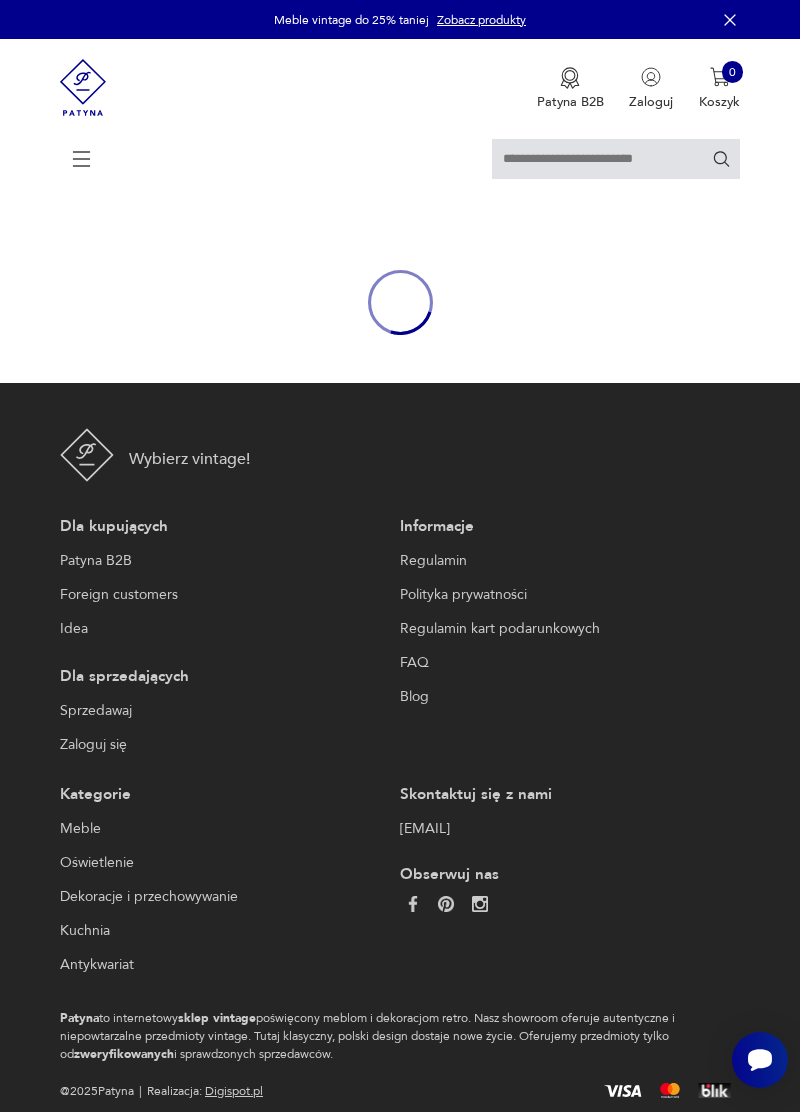 type on "*********" 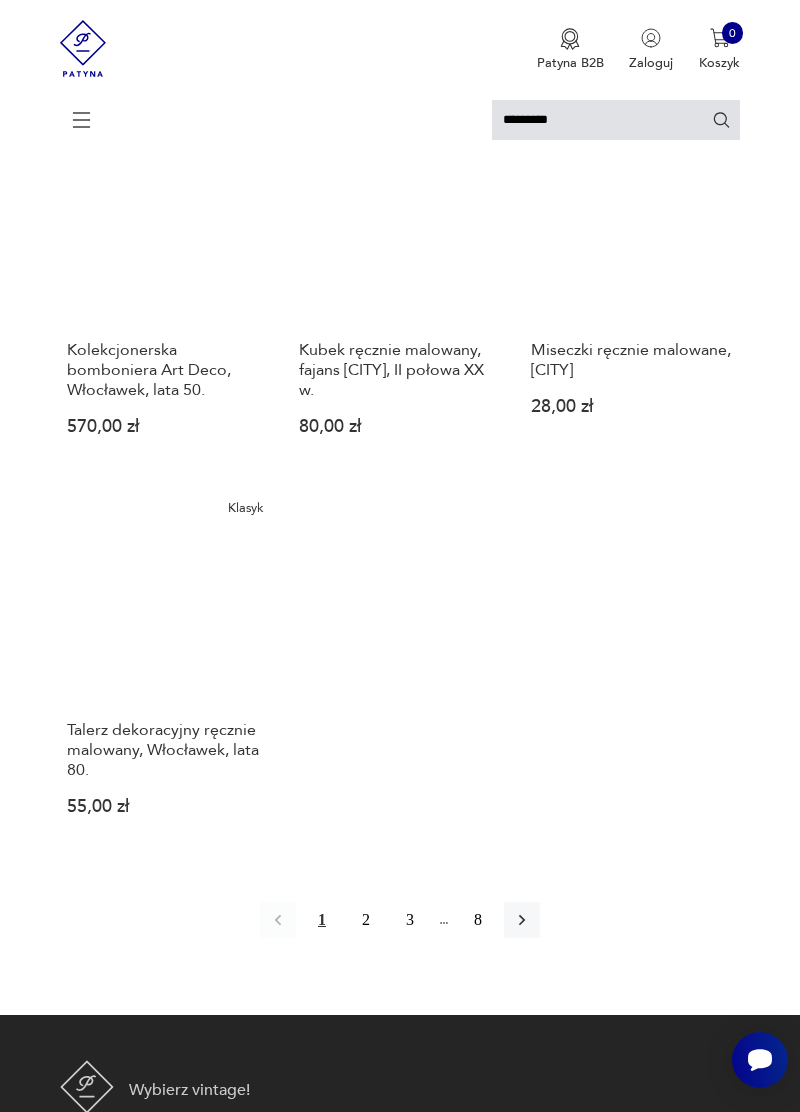 scroll, scrollTop: 1962, scrollLeft: 0, axis: vertical 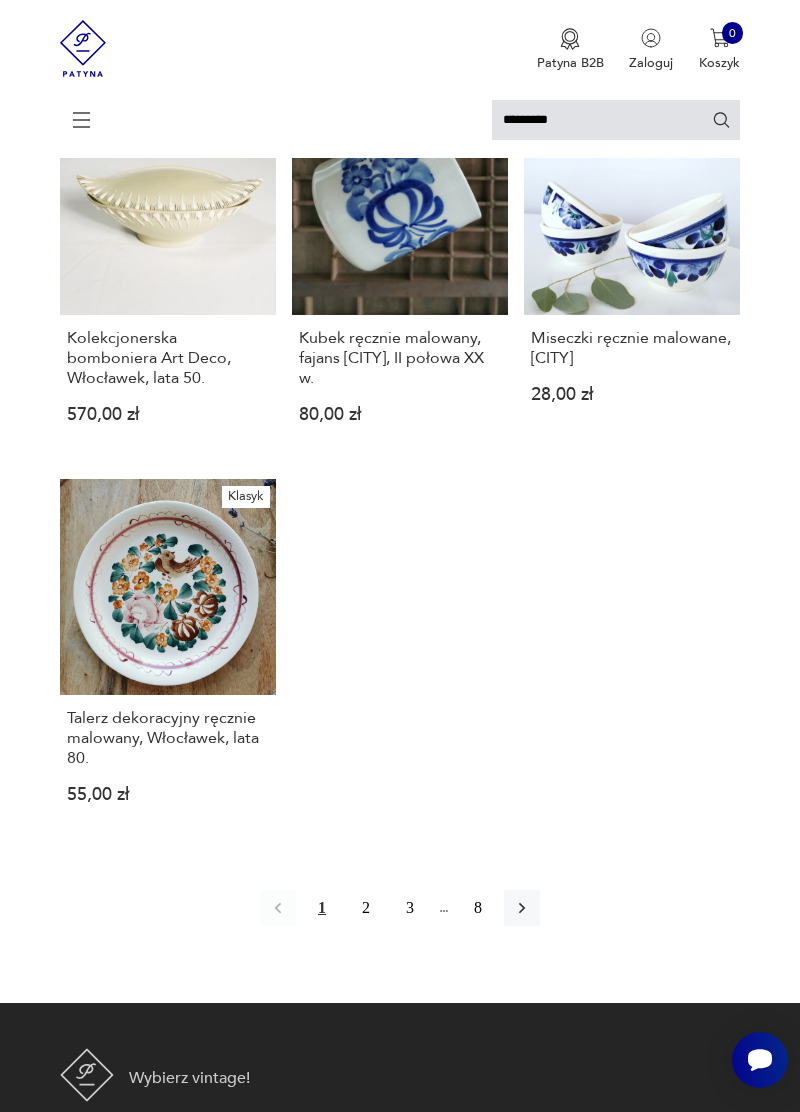 click 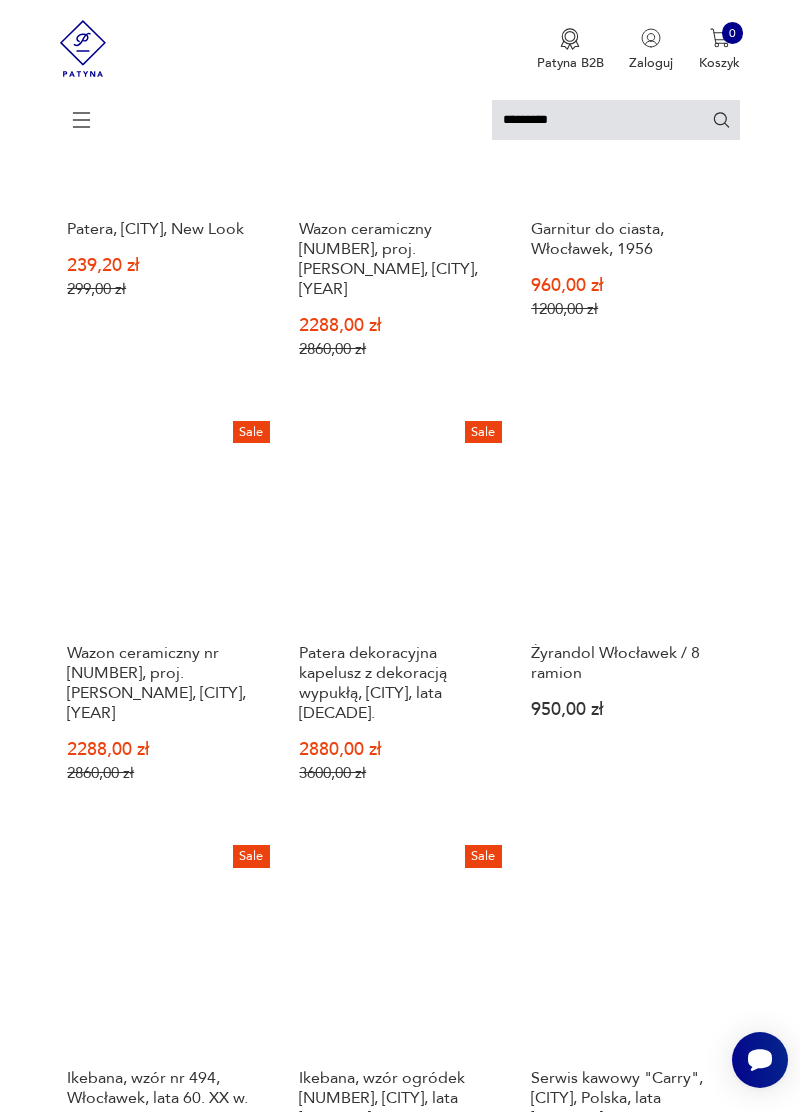 scroll, scrollTop: 1211, scrollLeft: 0, axis: vertical 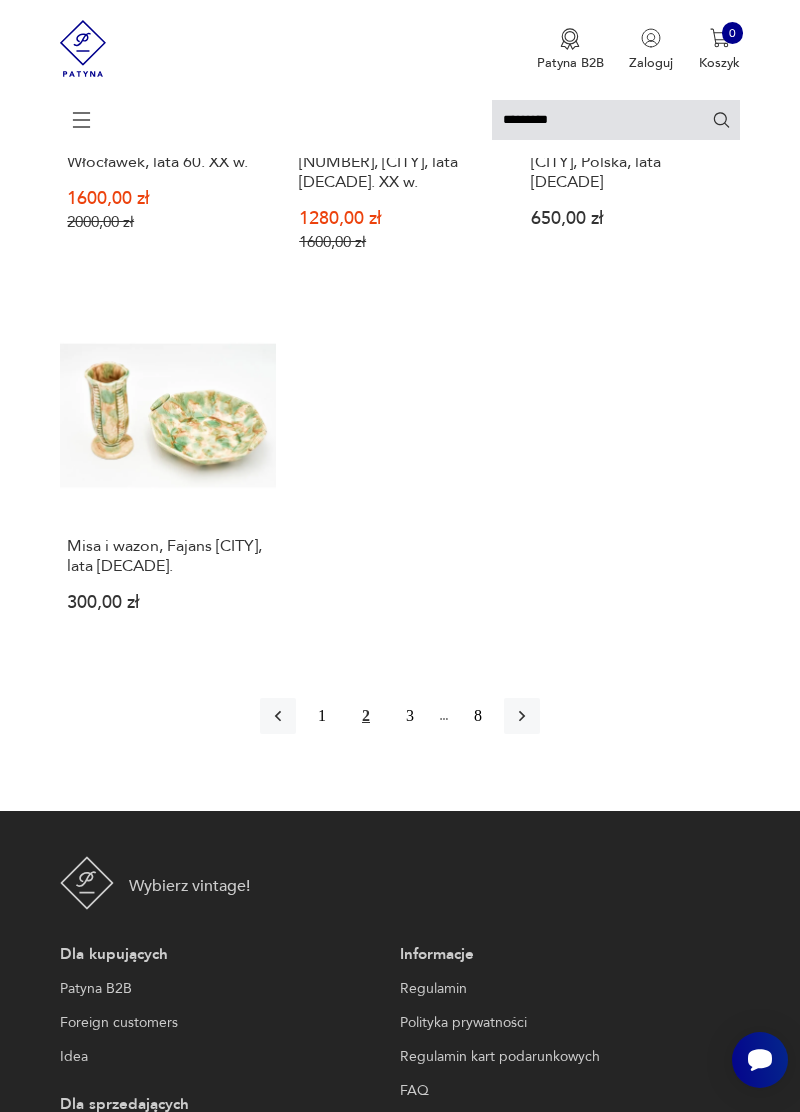 click 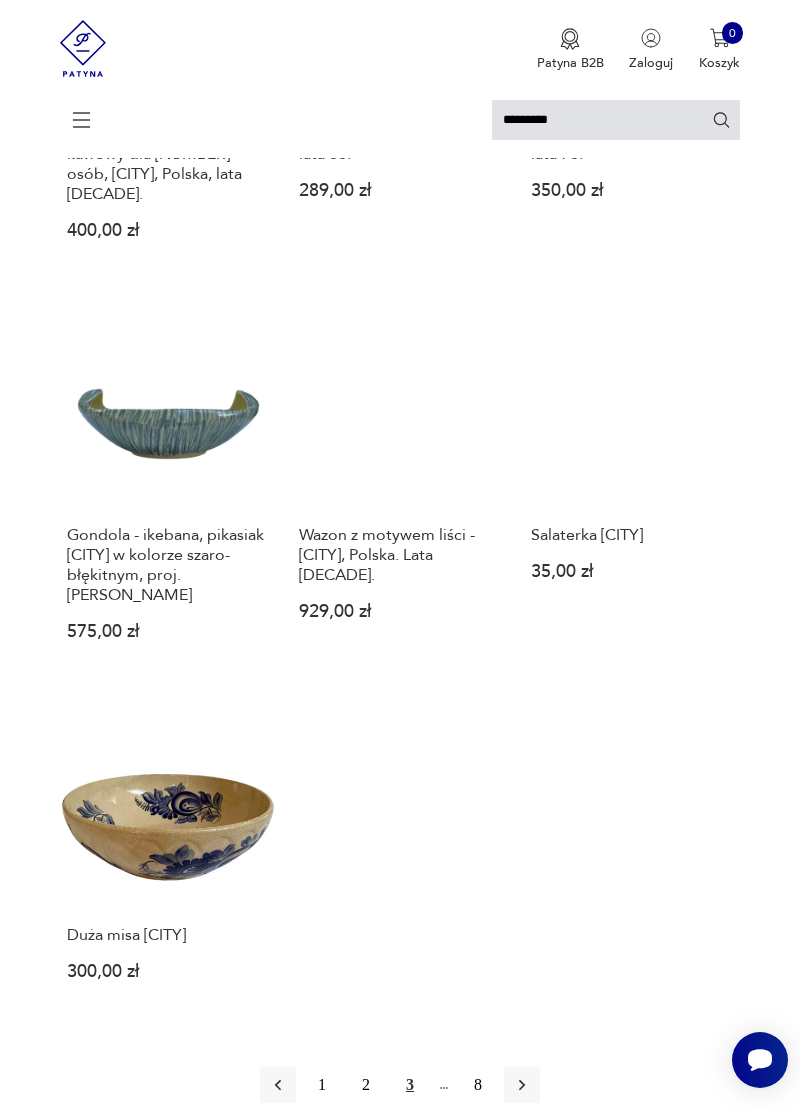 scroll, scrollTop: 1735, scrollLeft: 0, axis: vertical 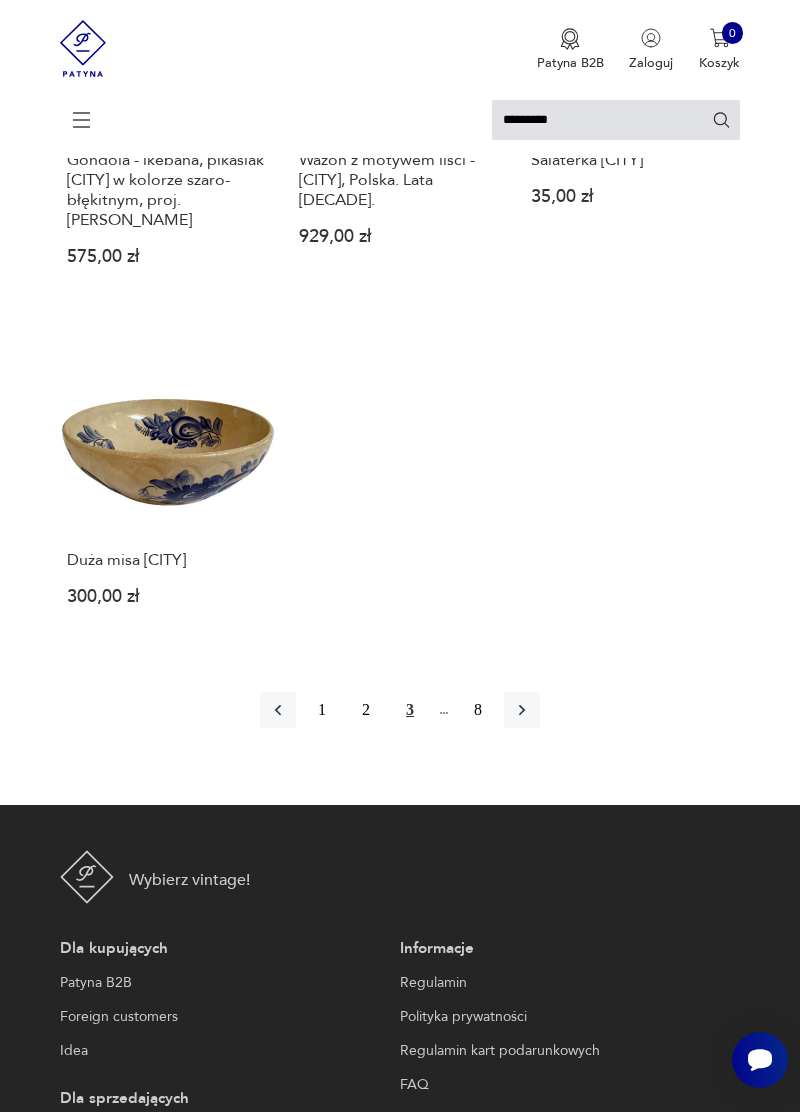 click 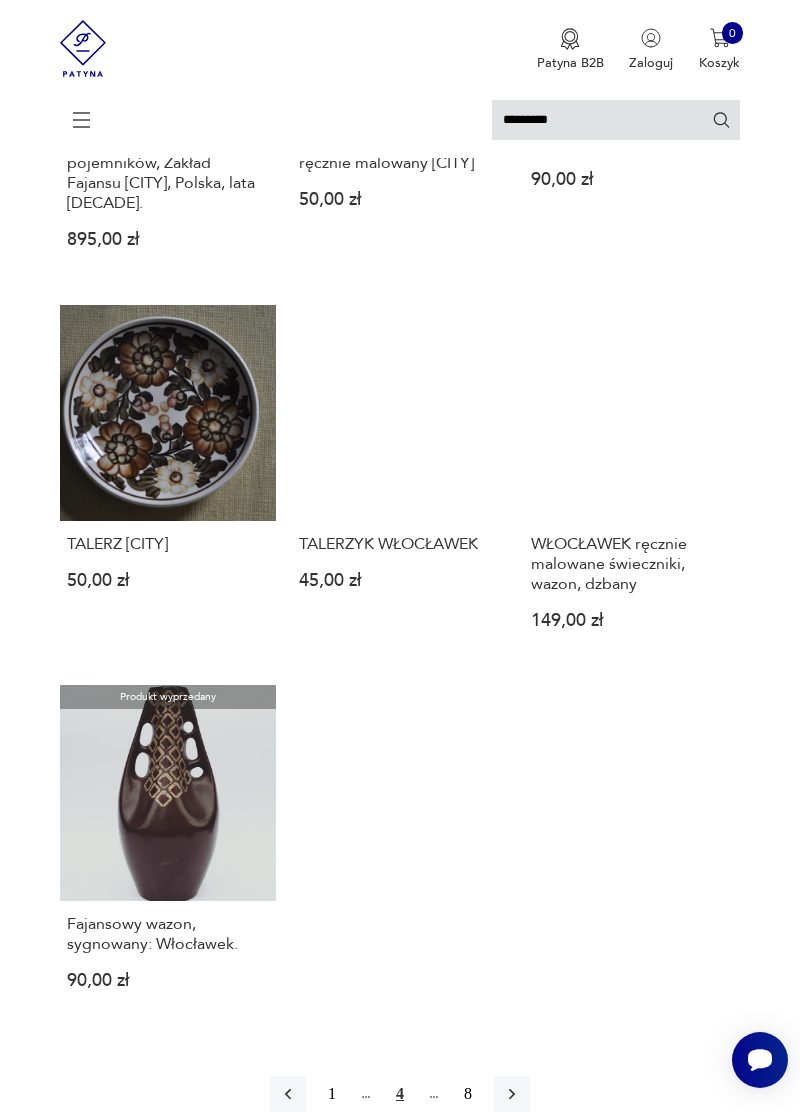 scroll, scrollTop: 1655, scrollLeft: 0, axis: vertical 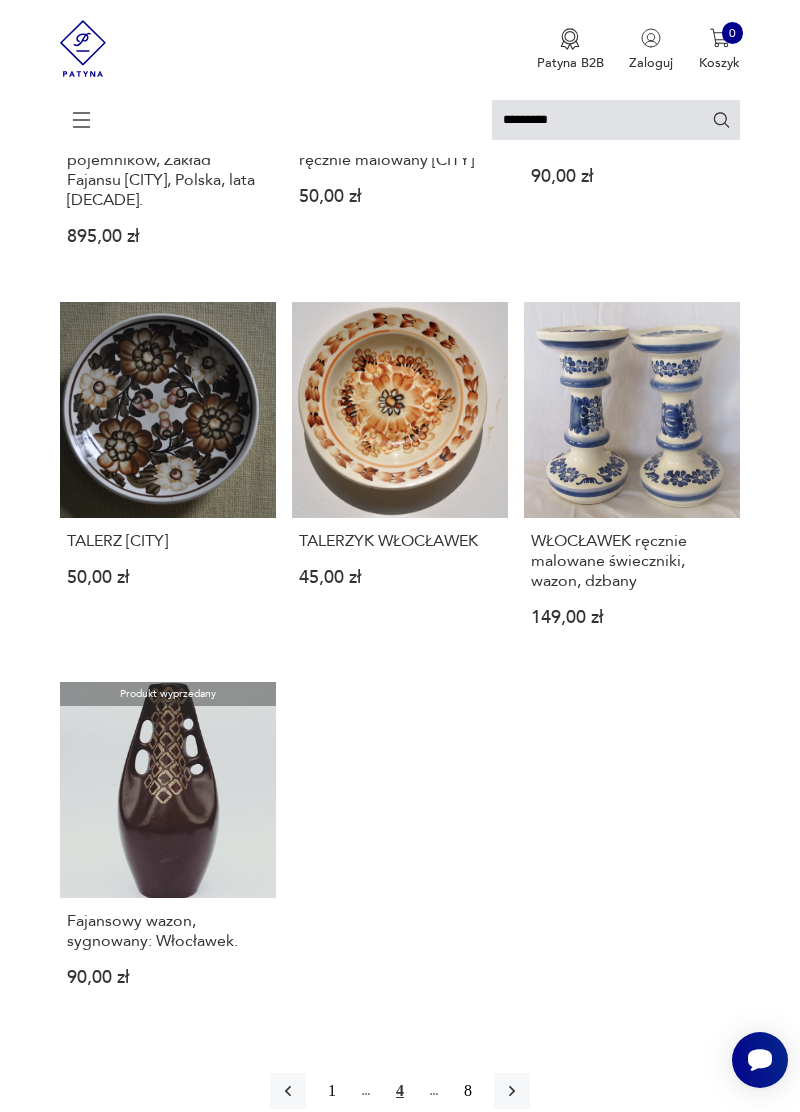click 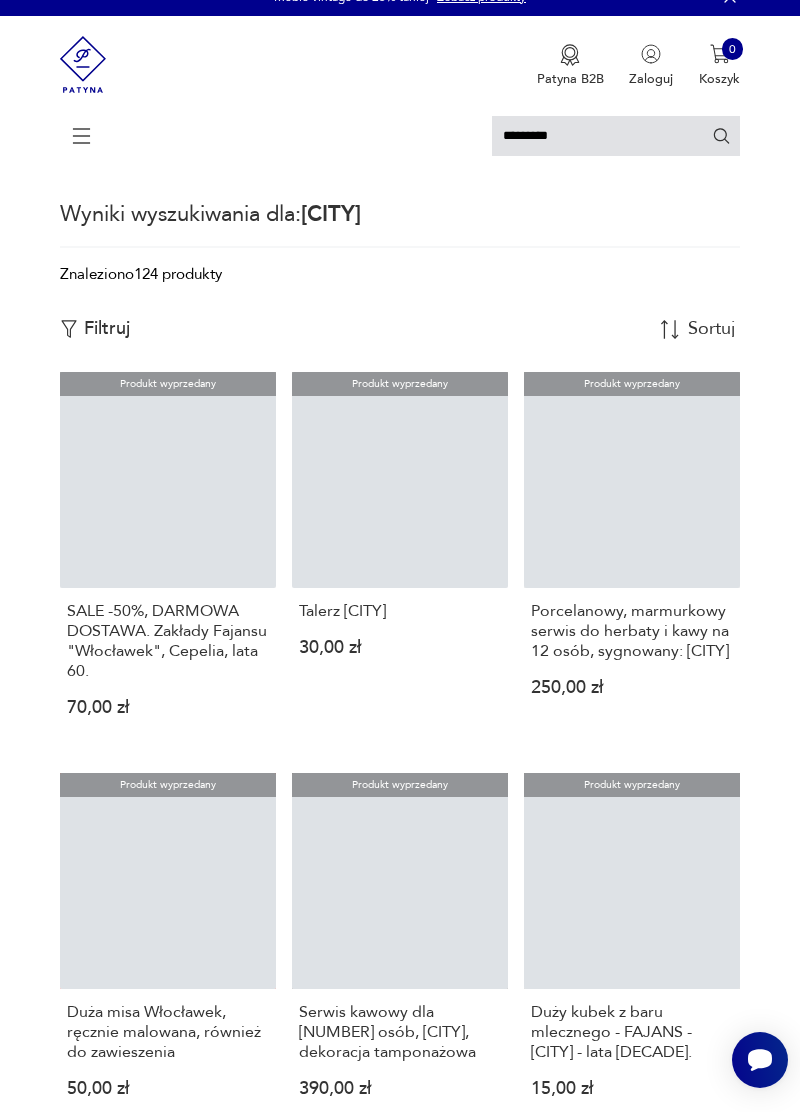 scroll, scrollTop: 0, scrollLeft: 0, axis: both 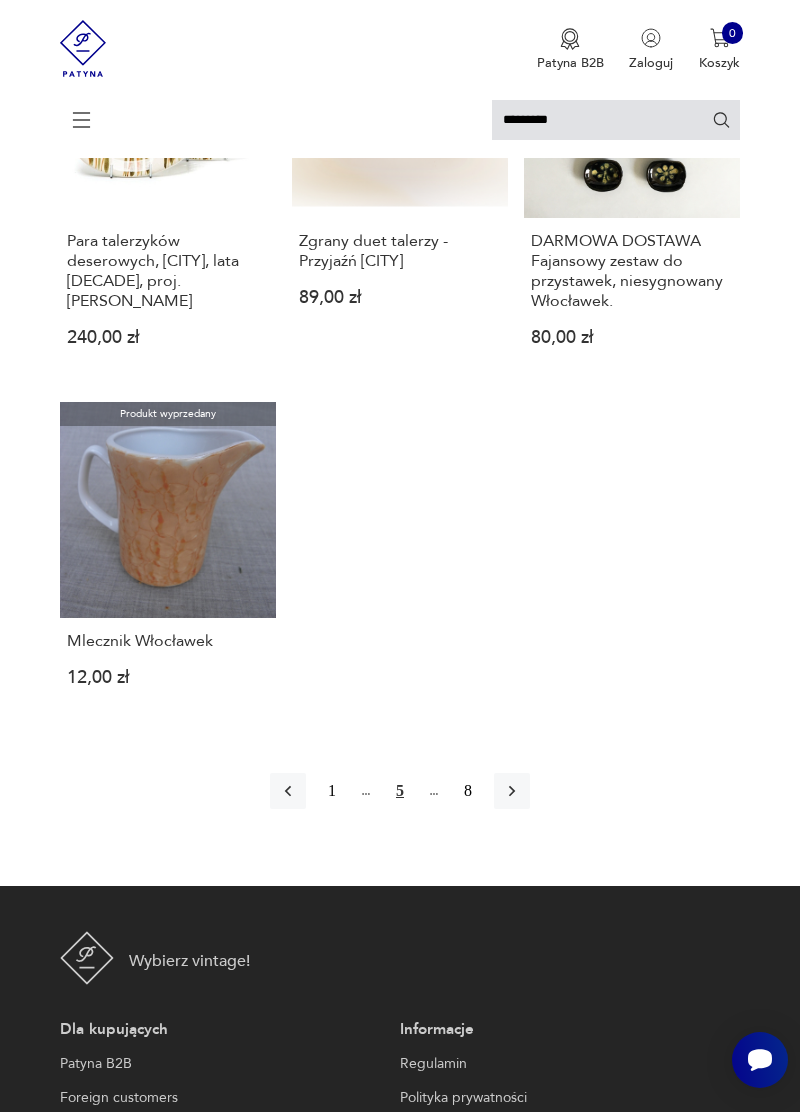 click 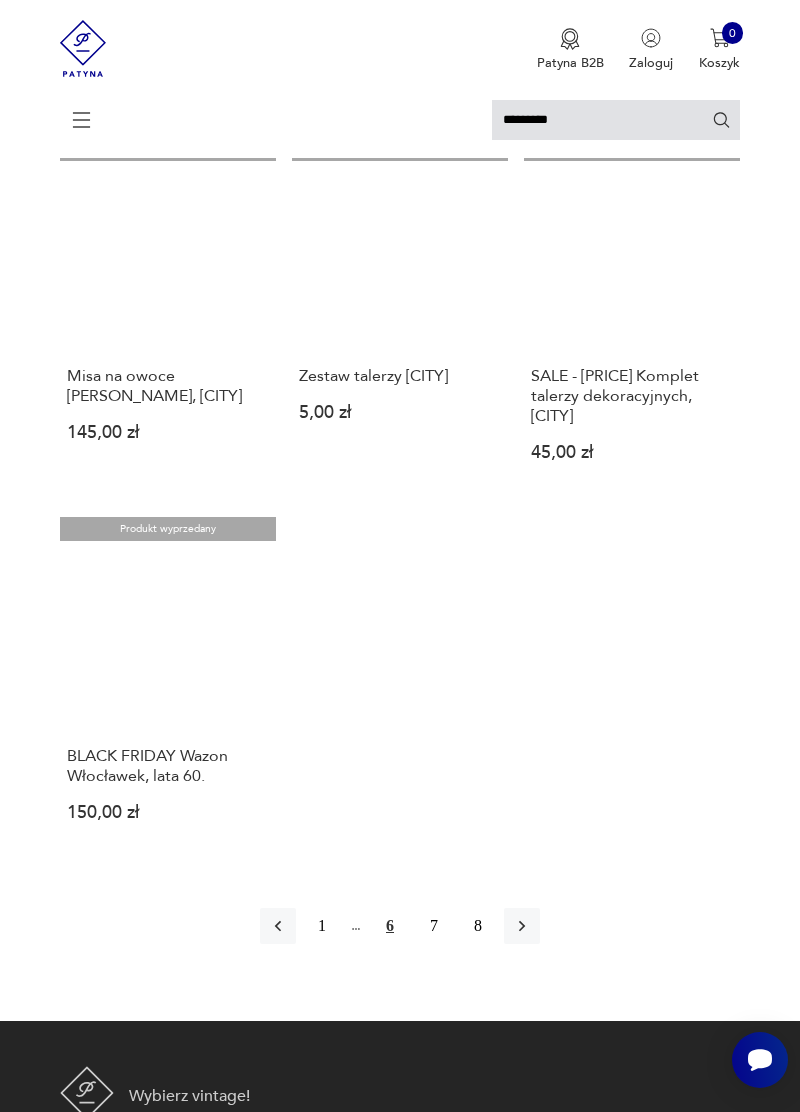 scroll, scrollTop: 1757, scrollLeft: 0, axis: vertical 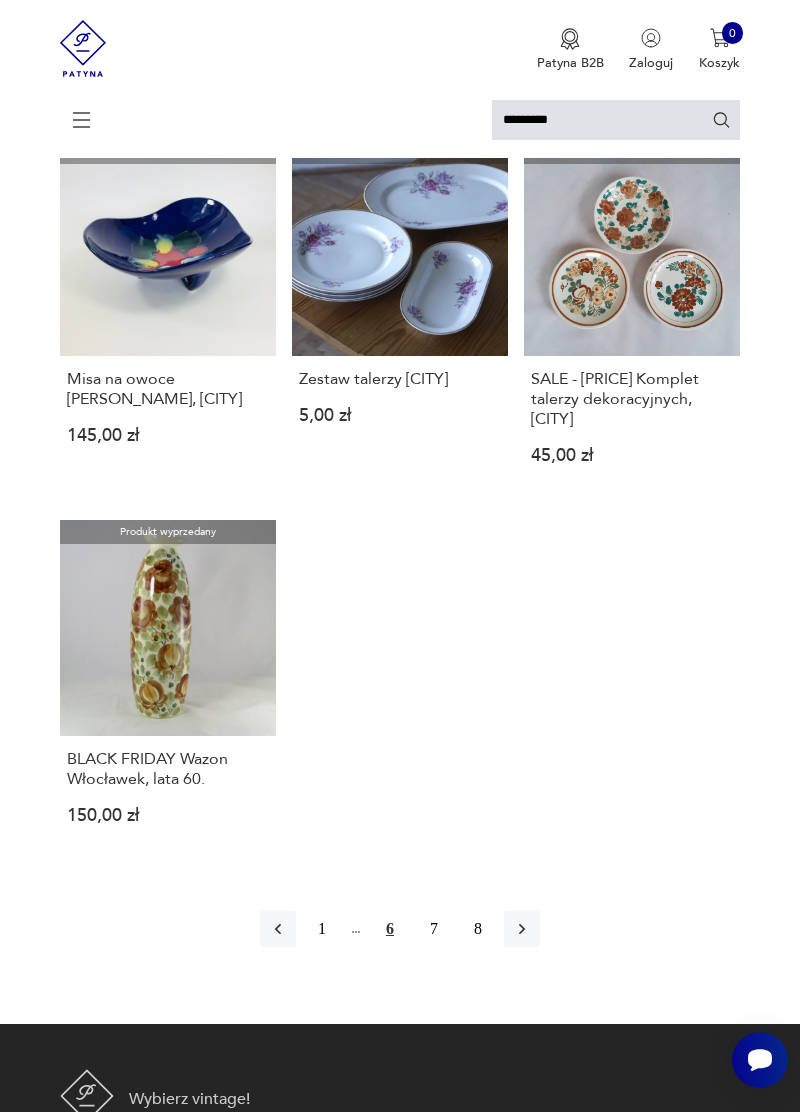 click at bounding box center (522, 929) 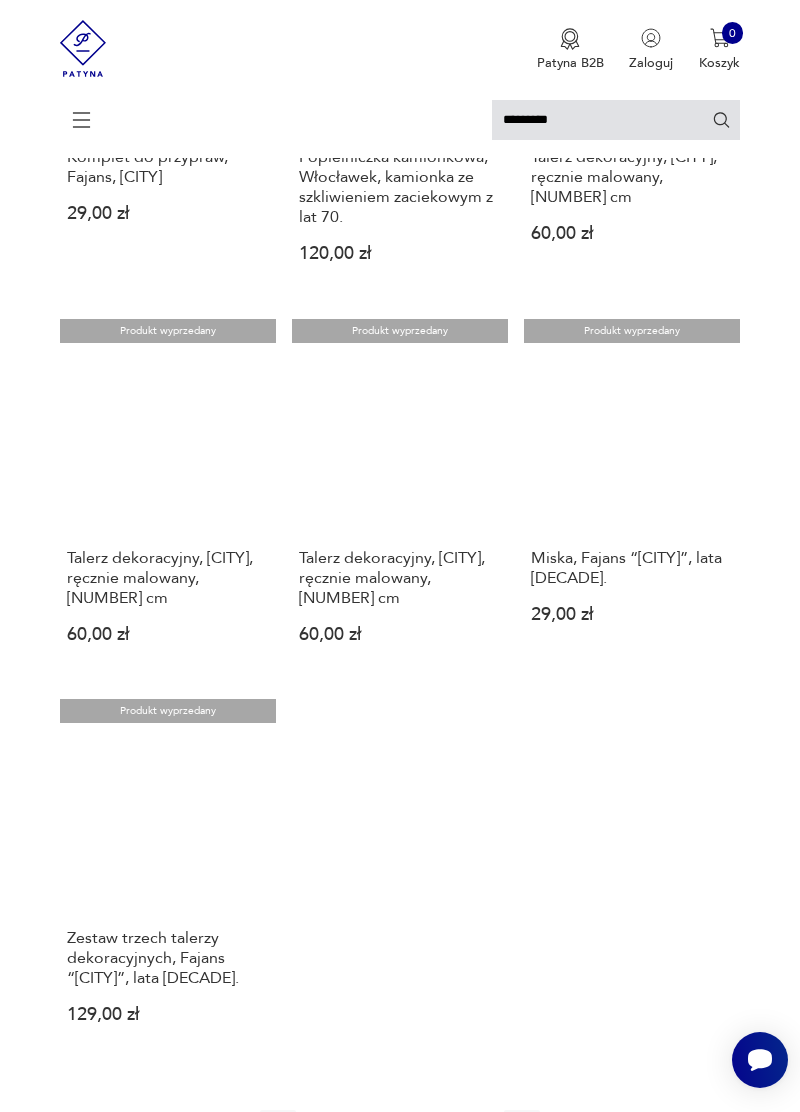 scroll, scrollTop: 1650, scrollLeft: 0, axis: vertical 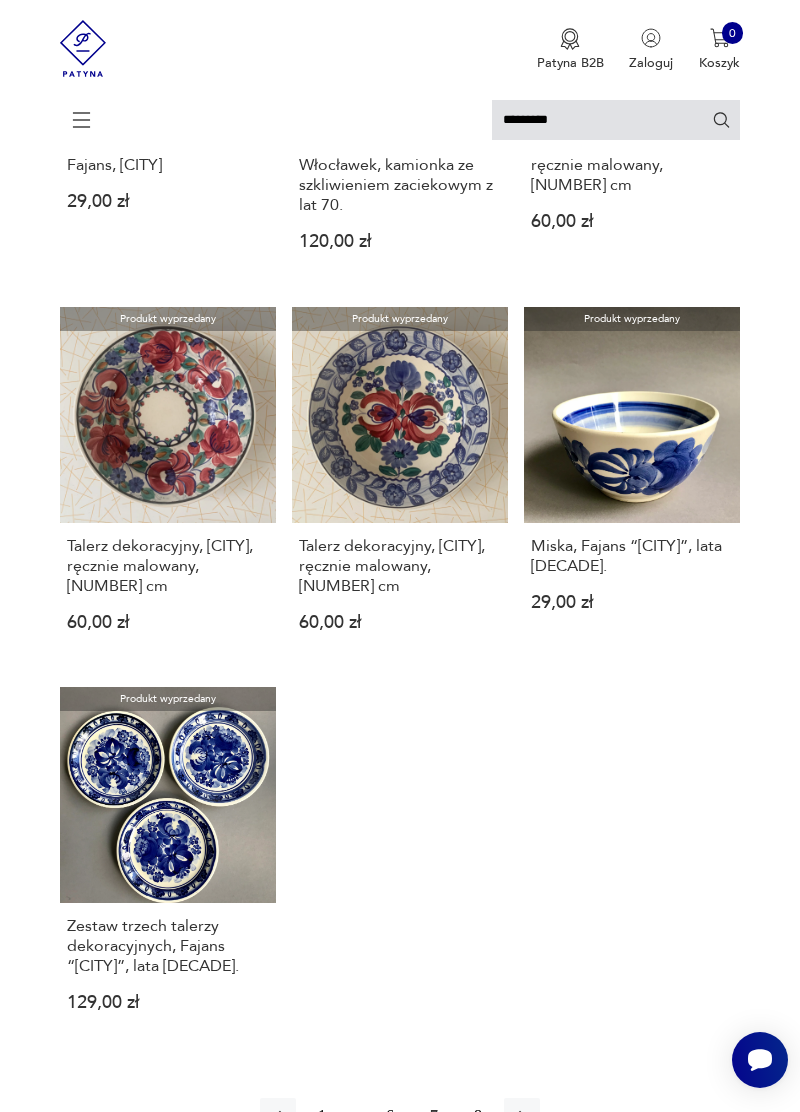 click 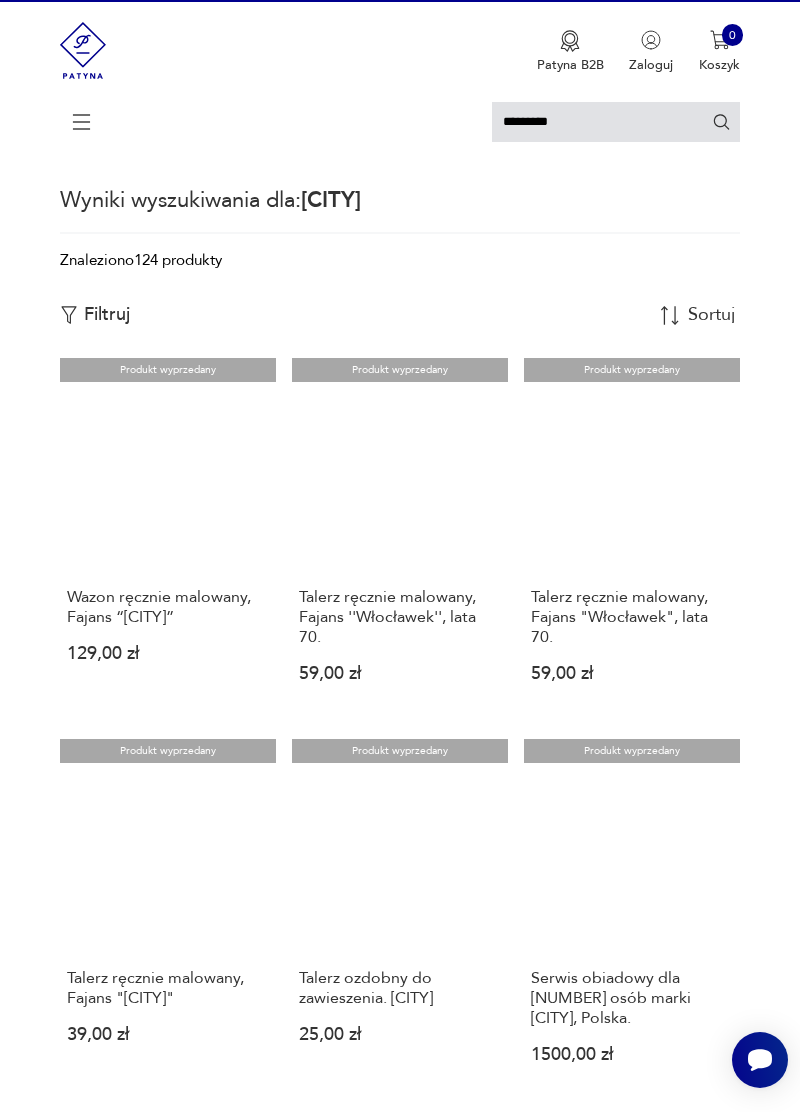 scroll, scrollTop: 0, scrollLeft: 0, axis: both 